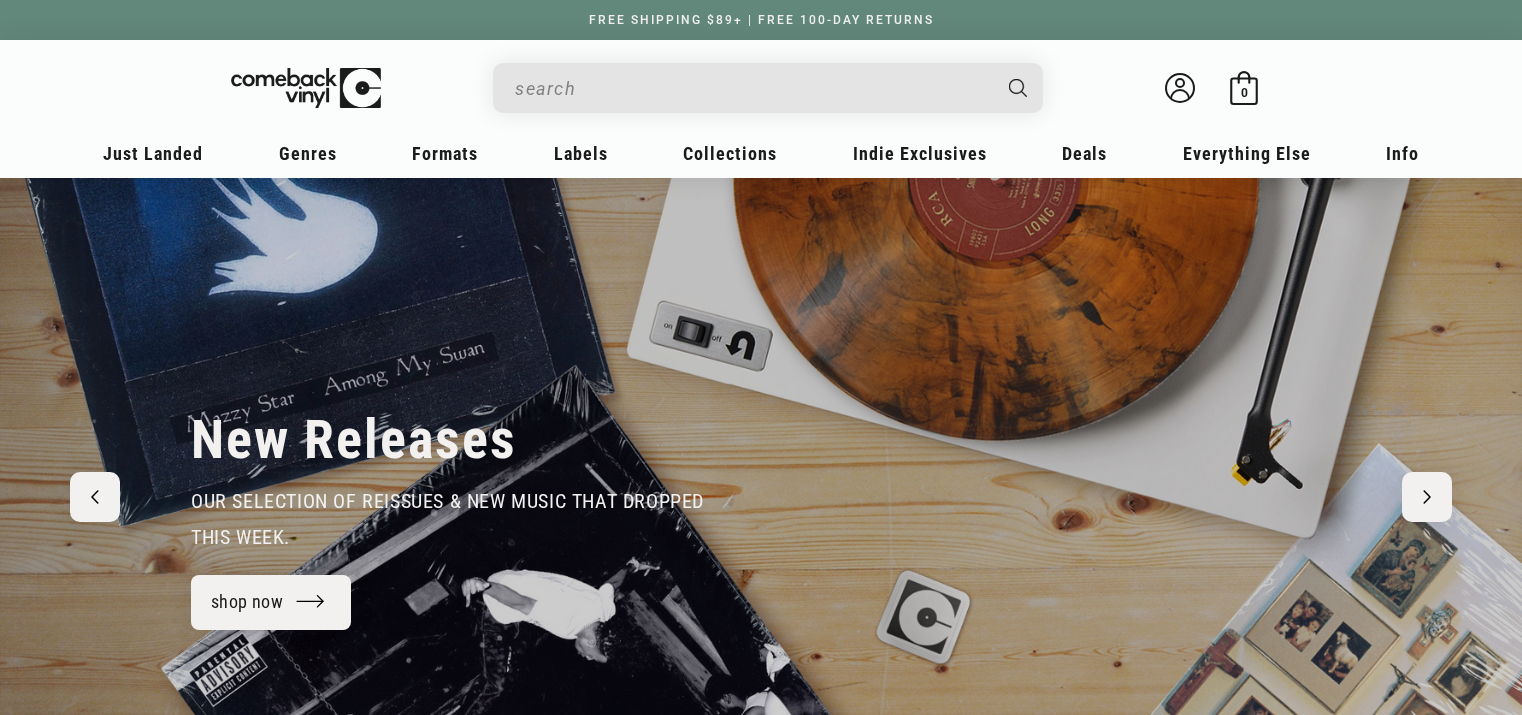 scroll, scrollTop: 0, scrollLeft: 0, axis: both 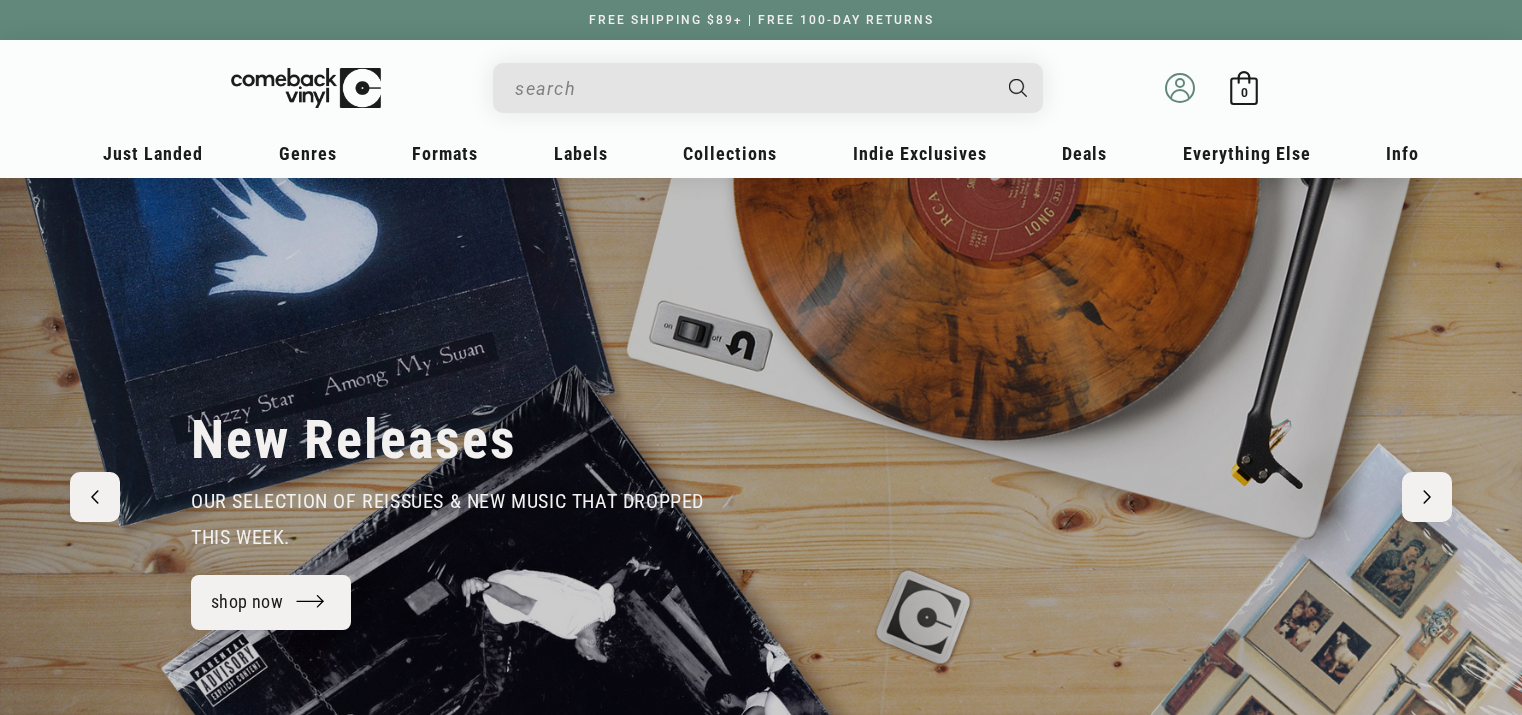 click 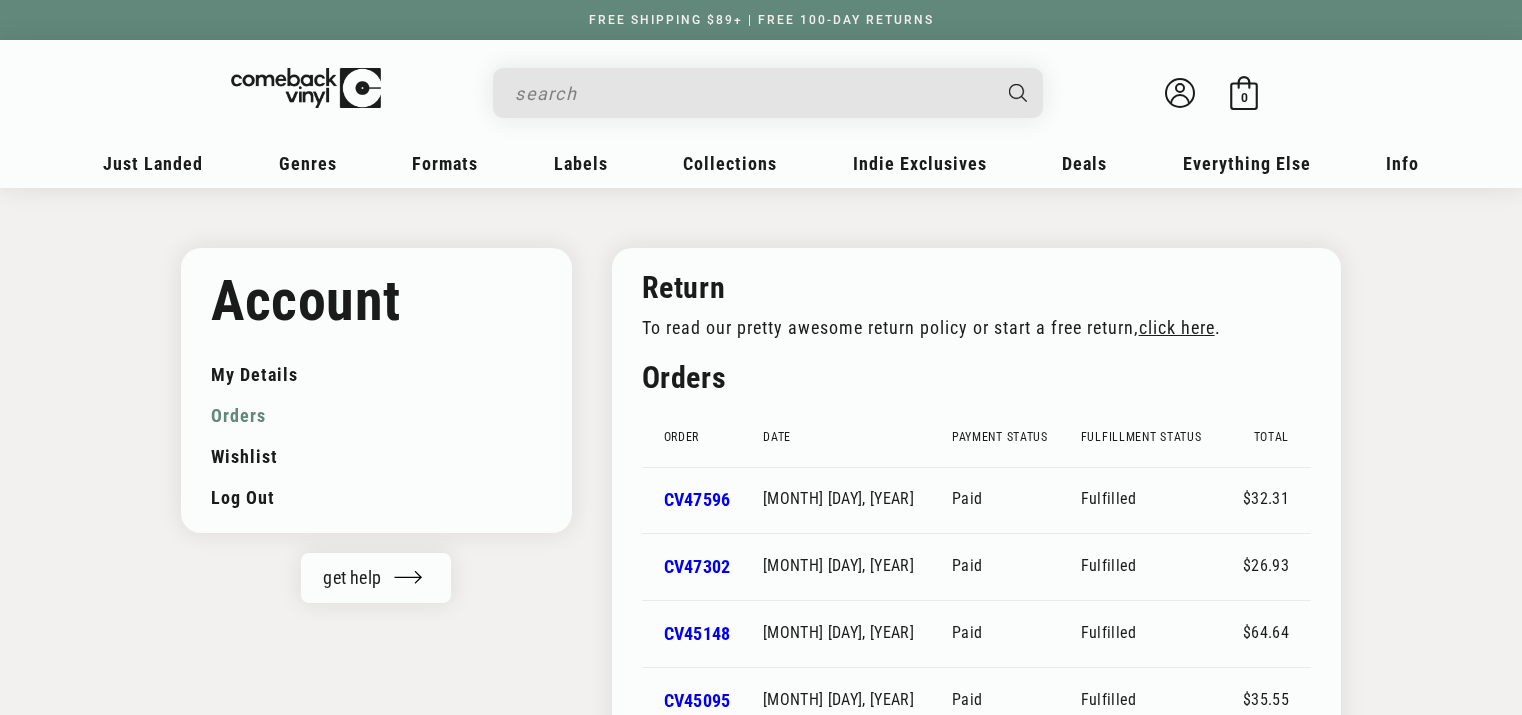 scroll, scrollTop: 0, scrollLeft: 0, axis: both 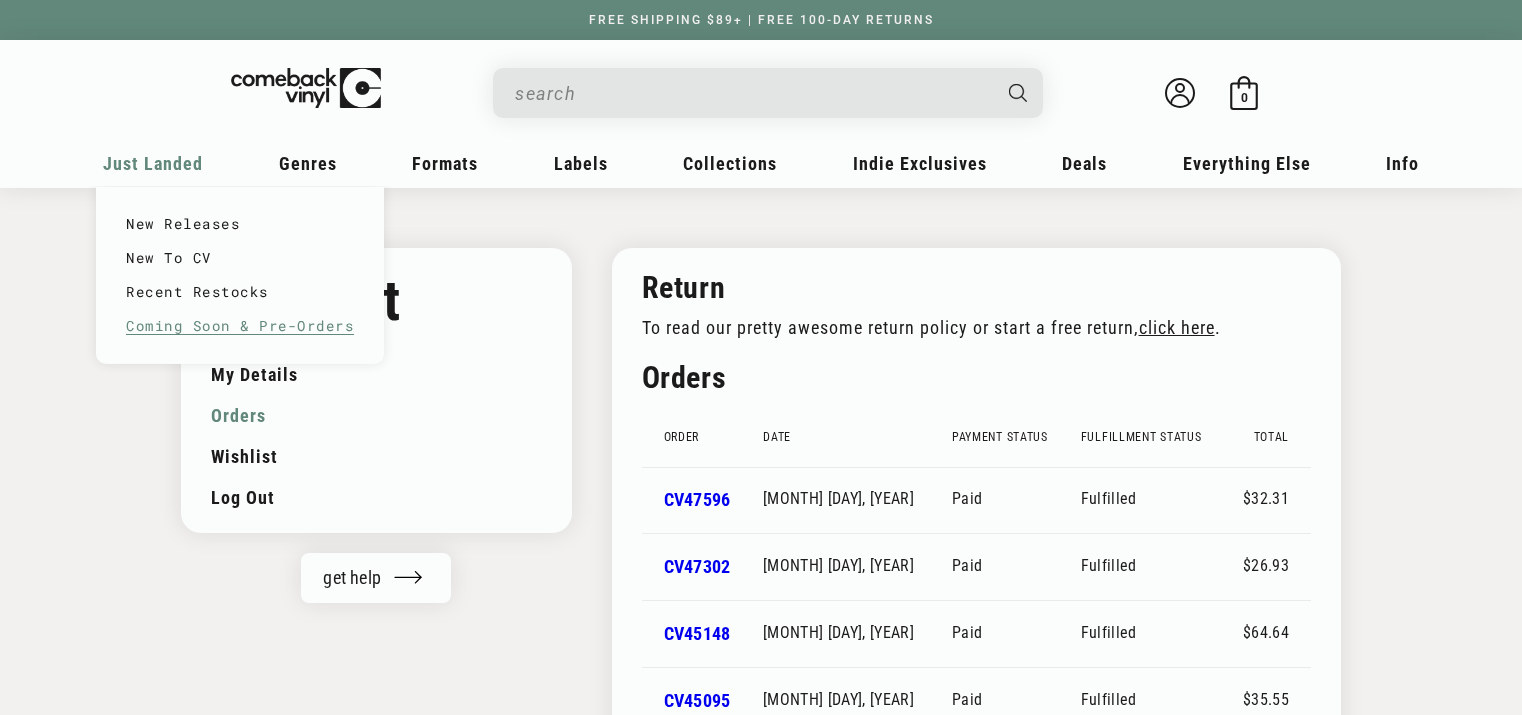 click on "Coming Soon & Pre-Orders" at bounding box center (240, 326) 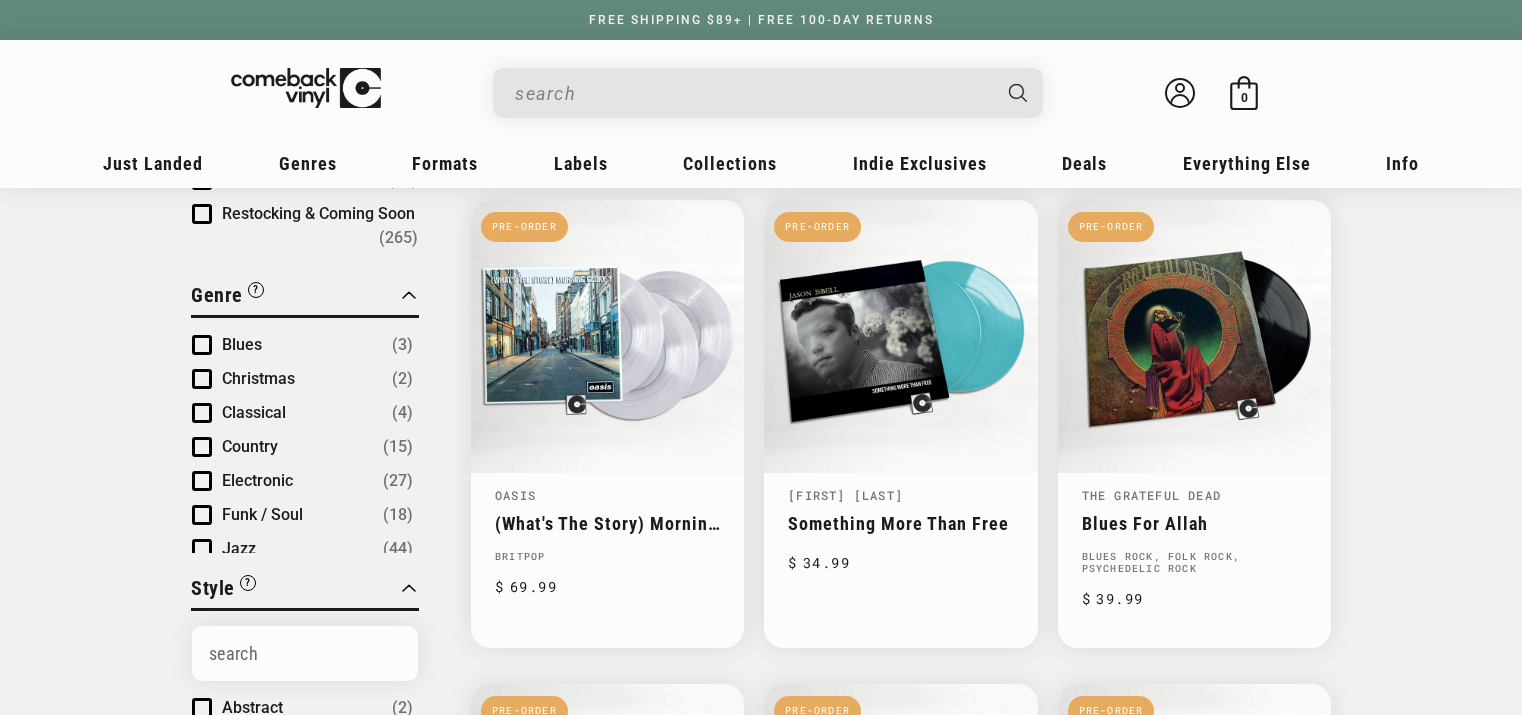 scroll, scrollTop: 256, scrollLeft: 0, axis: vertical 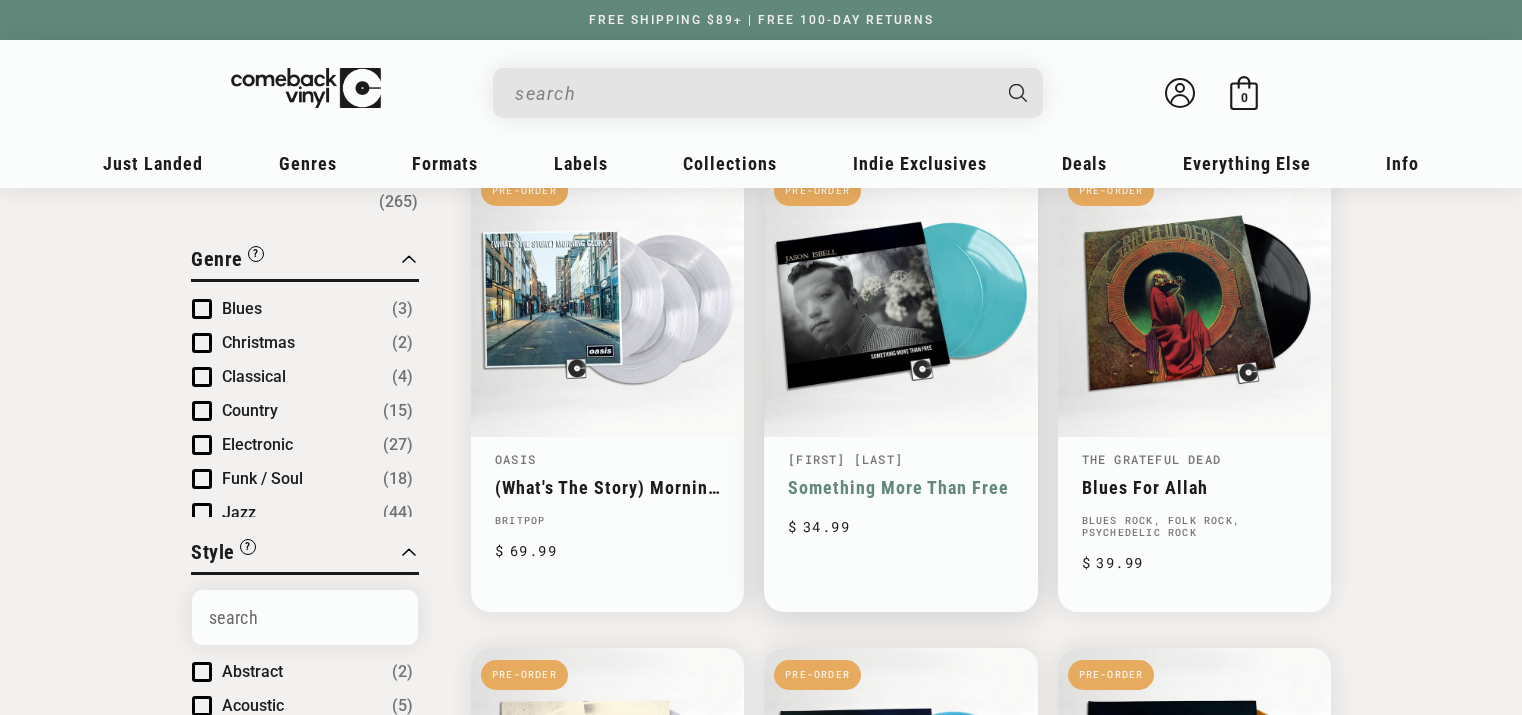 click on "Something More Than Free" at bounding box center [900, 487] 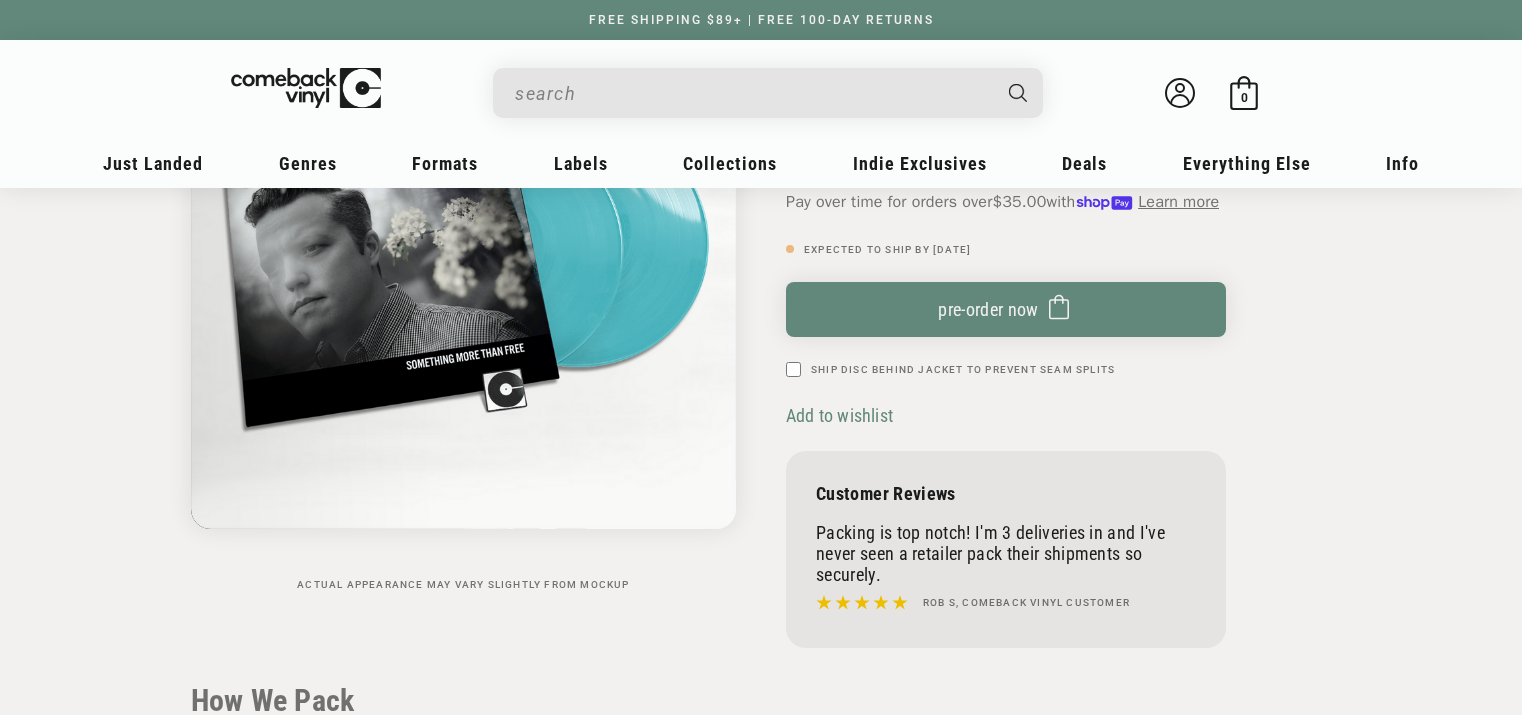 scroll, scrollTop: 317, scrollLeft: 0, axis: vertical 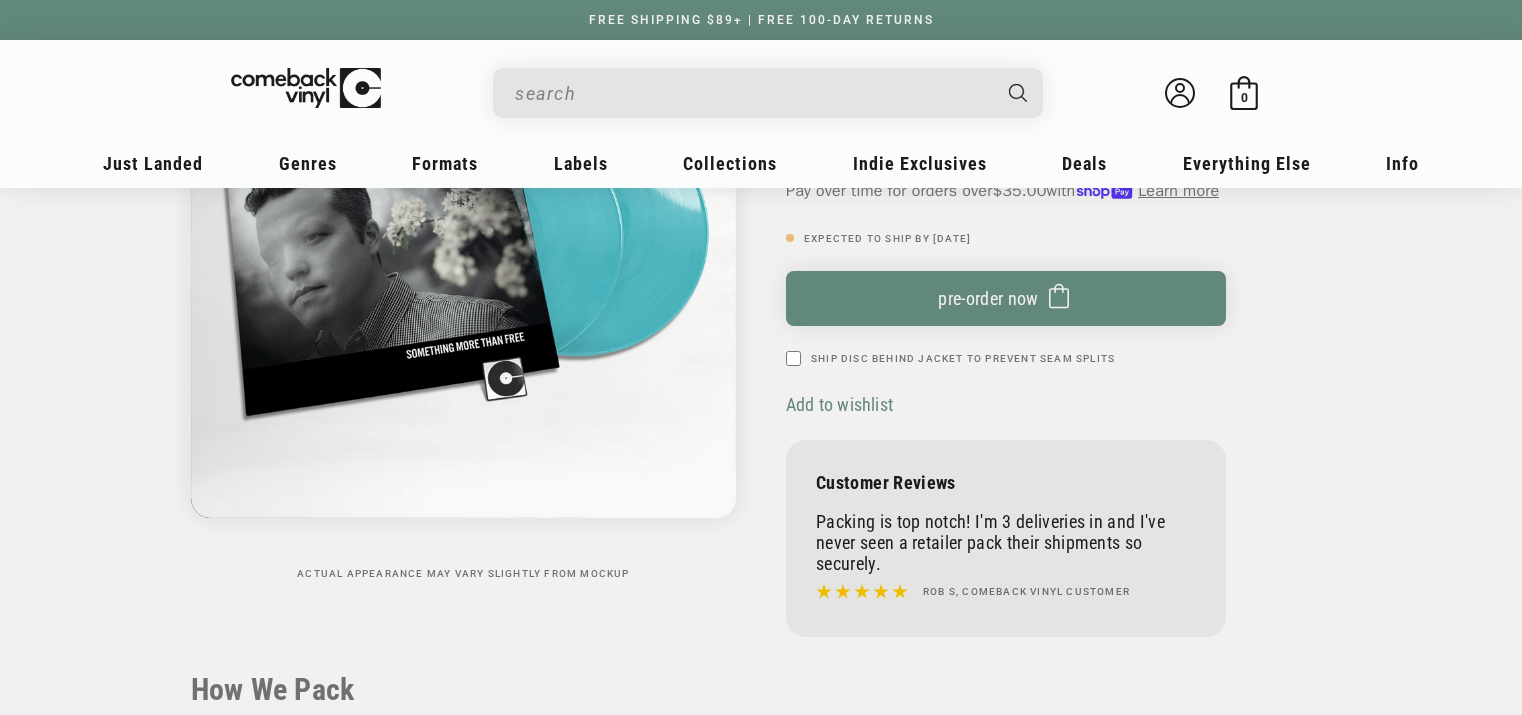 click on "Add to wishlist" at bounding box center (839, 404) 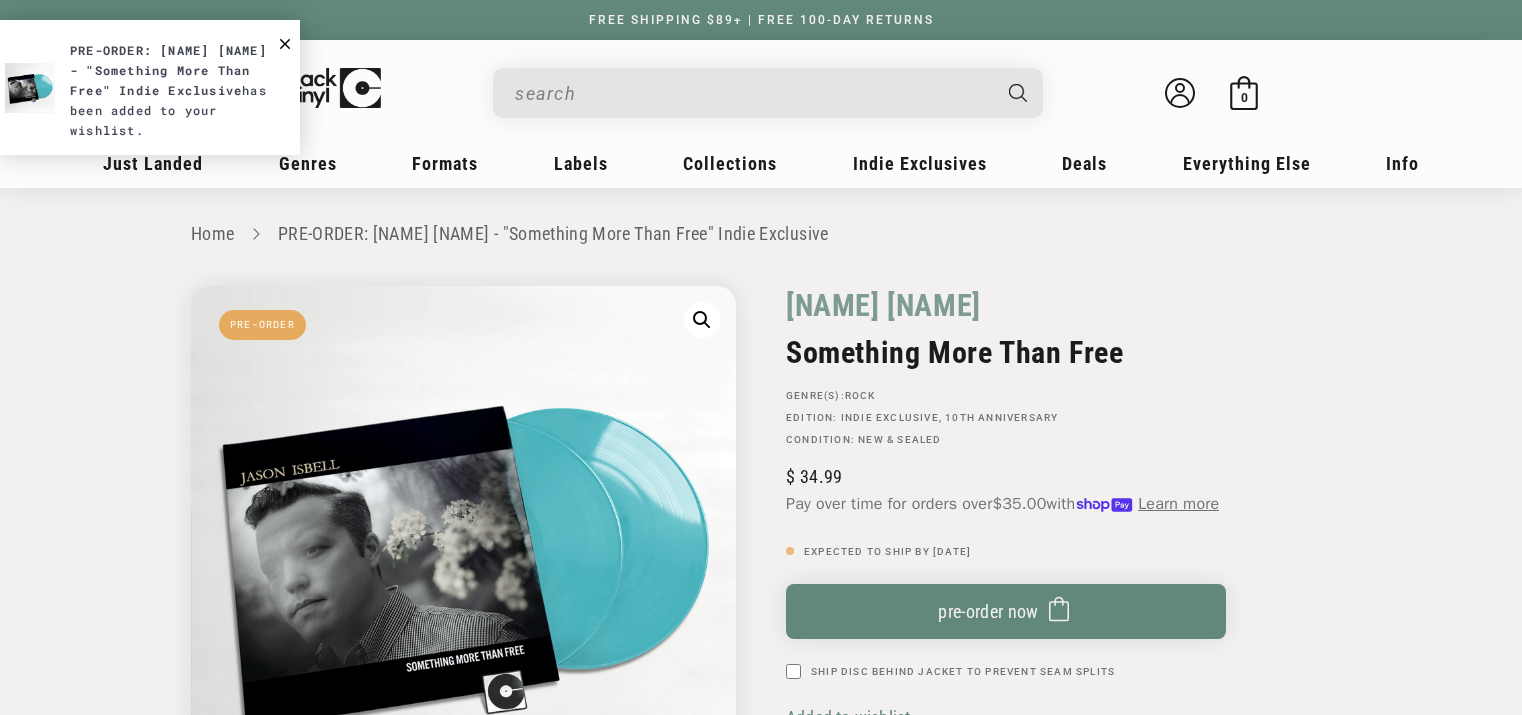 scroll, scrollTop: 0, scrollLeft: 0, axis: both 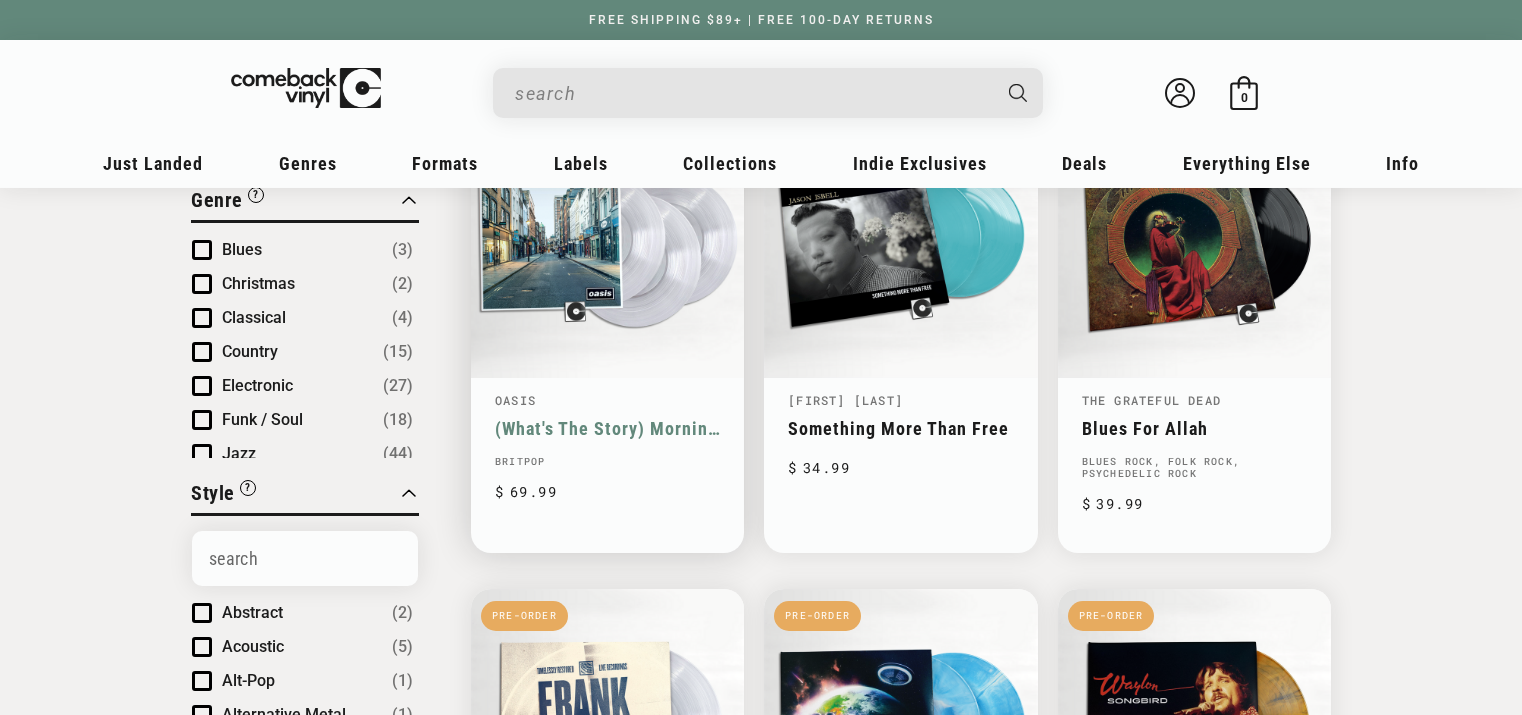 click on "(What's The Story) Morning Glory?" at bounding box center (607, 428) 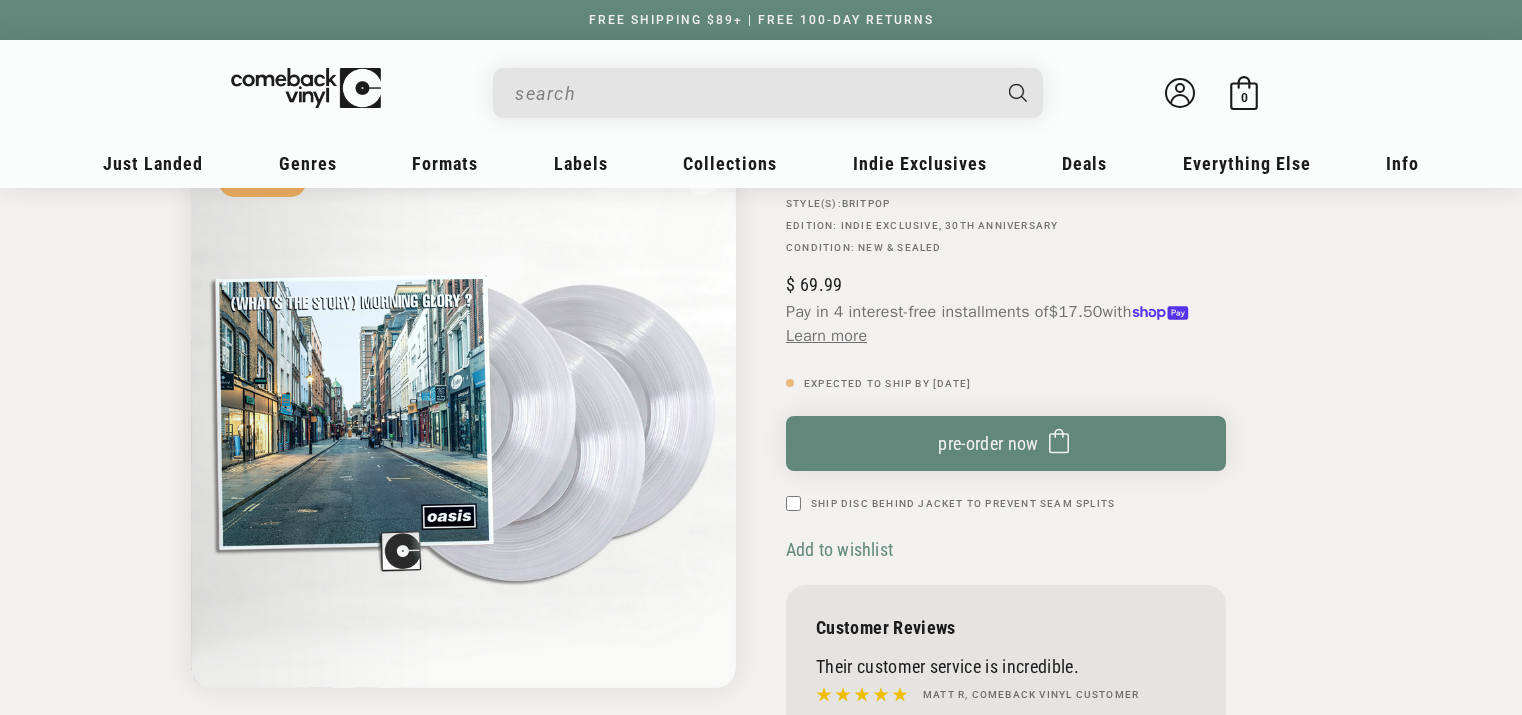 scroll, scrollTop: 219, scrollLeft: 0, axis: vertical 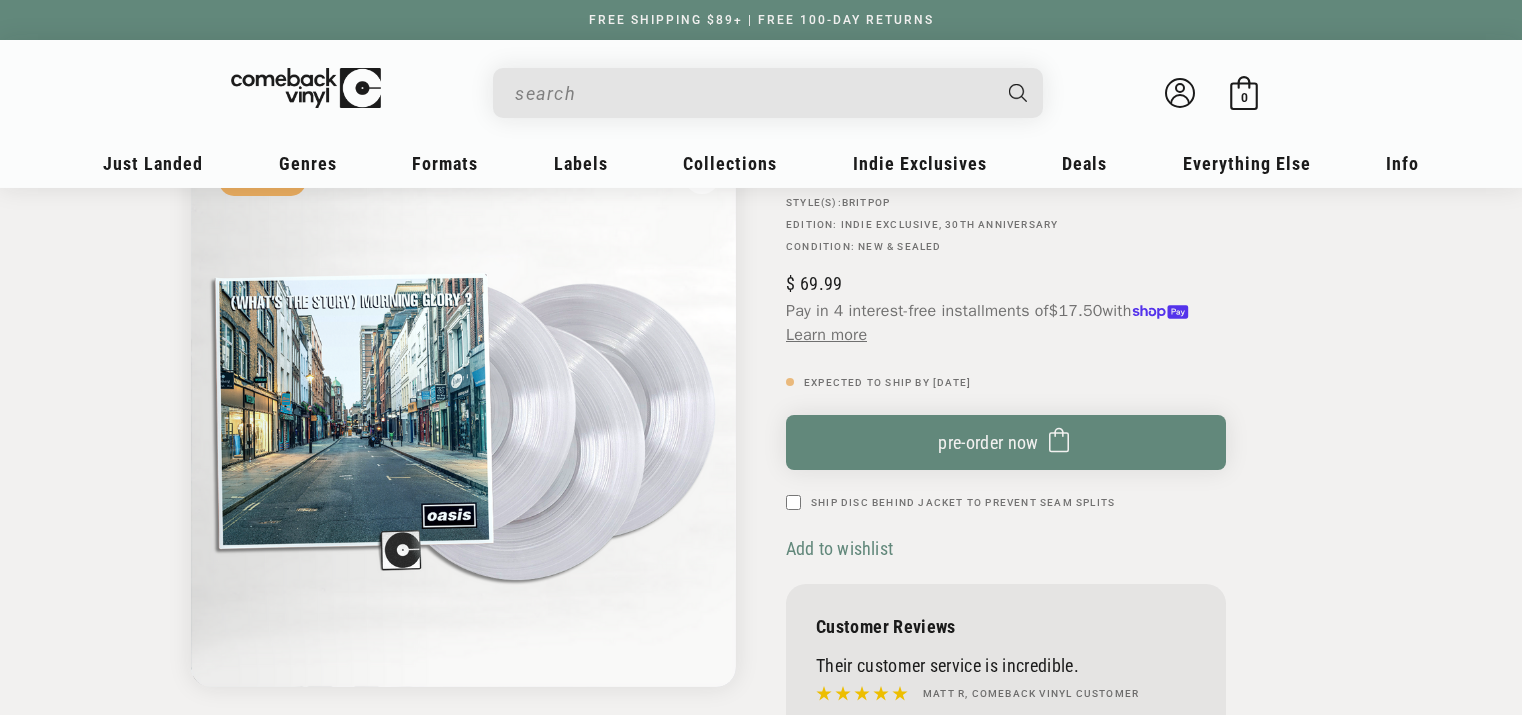 click on "Add to wishlist" at bounding box center (839, 548) 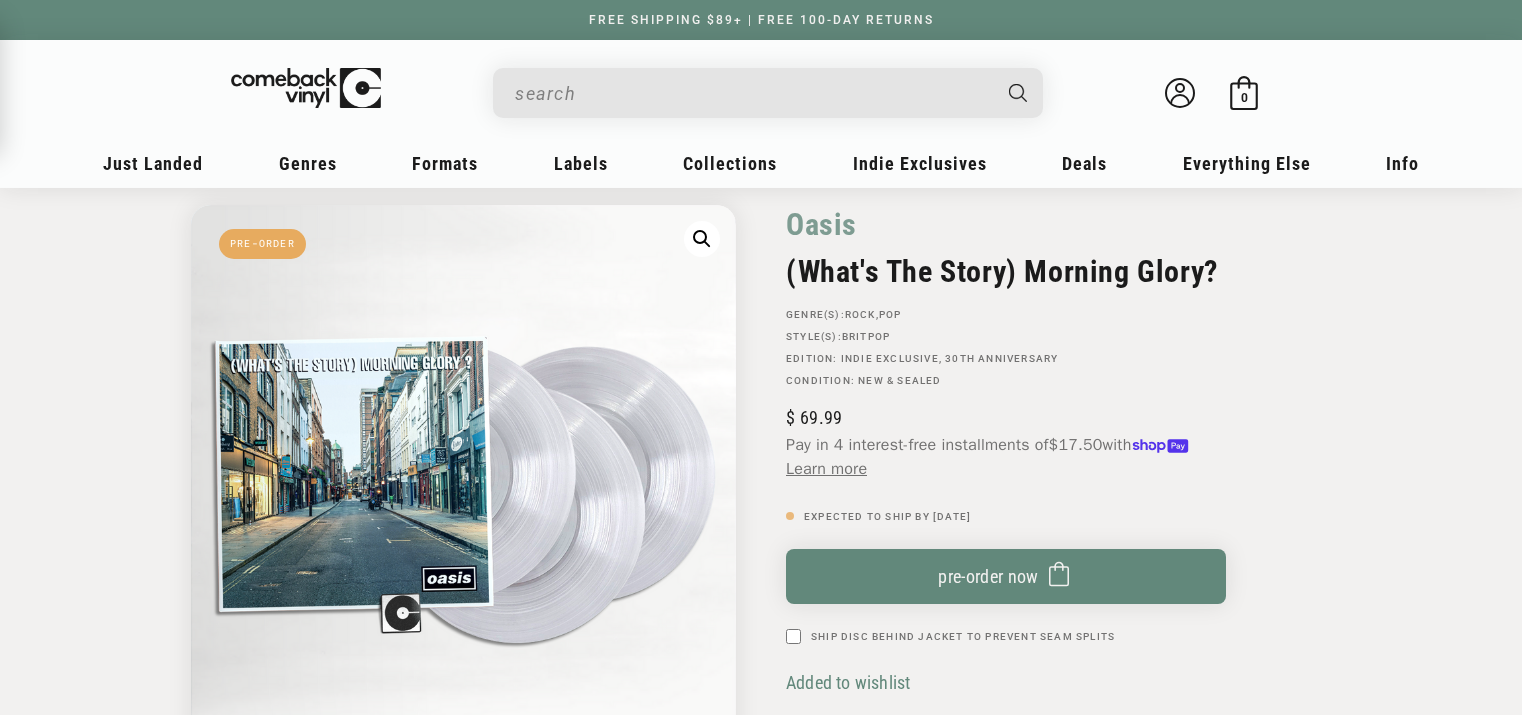 scroll, scrollTop: 0, scrollLeft: 0, axis: both 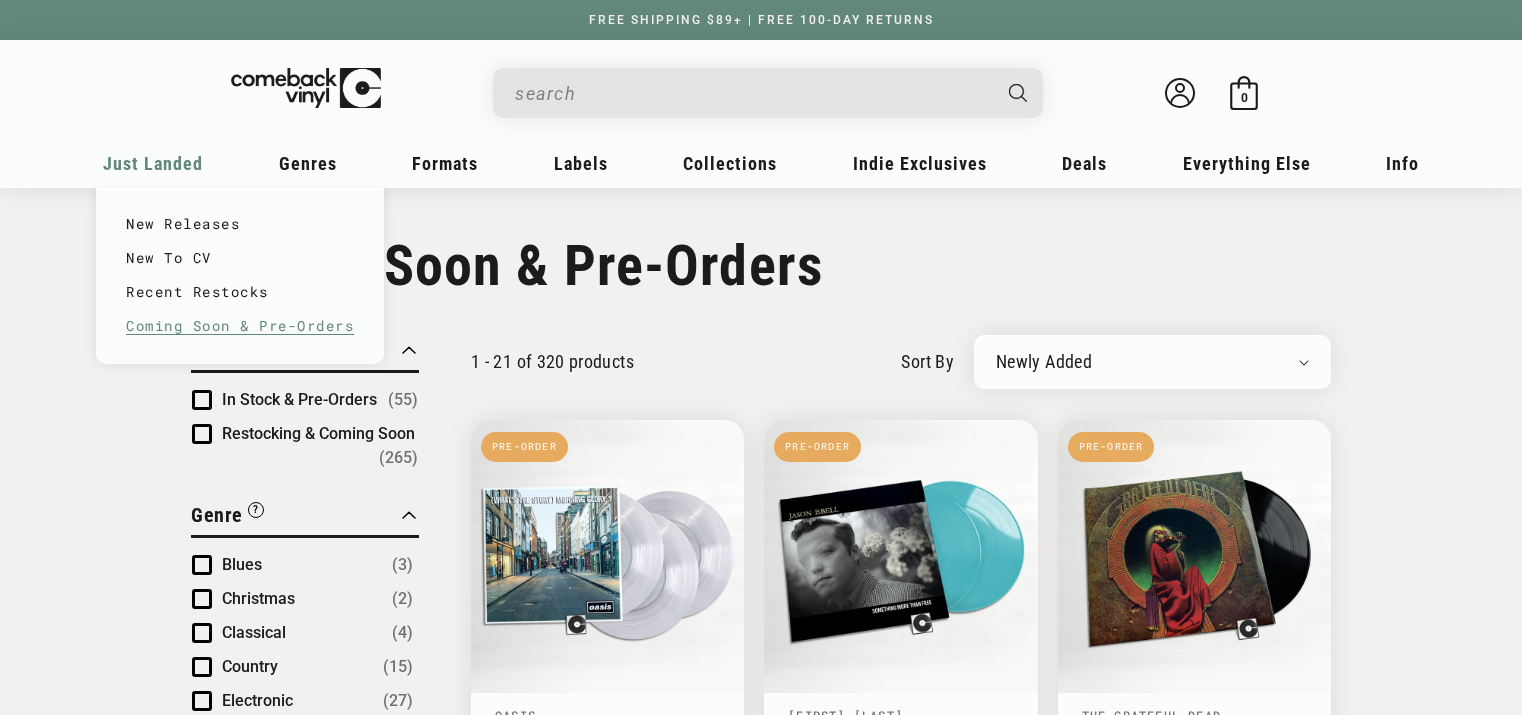 click on "Coming Soon & Pre-Orders" at bounding box center (240, 326) 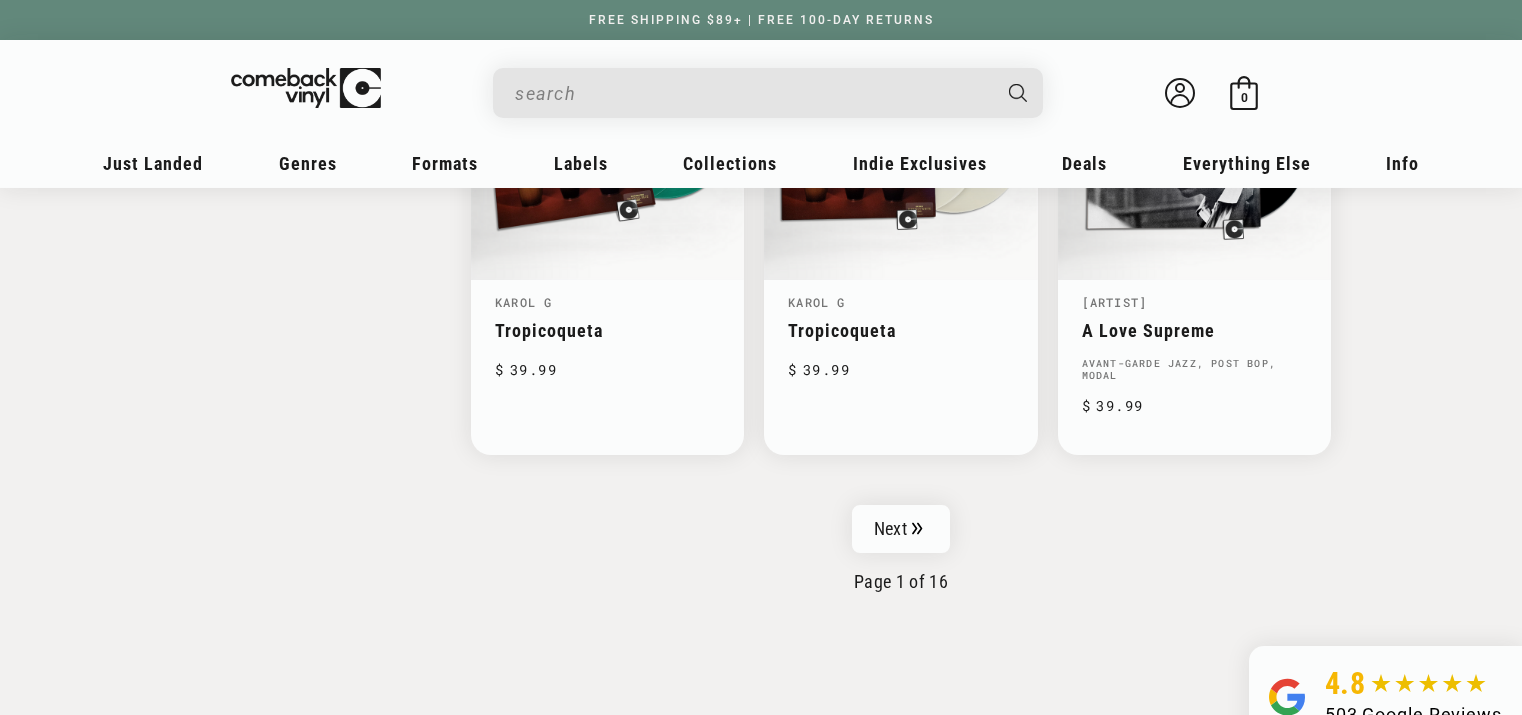 scroll, scrollTop: 3248, scrollLeft: 0, axis: vertical 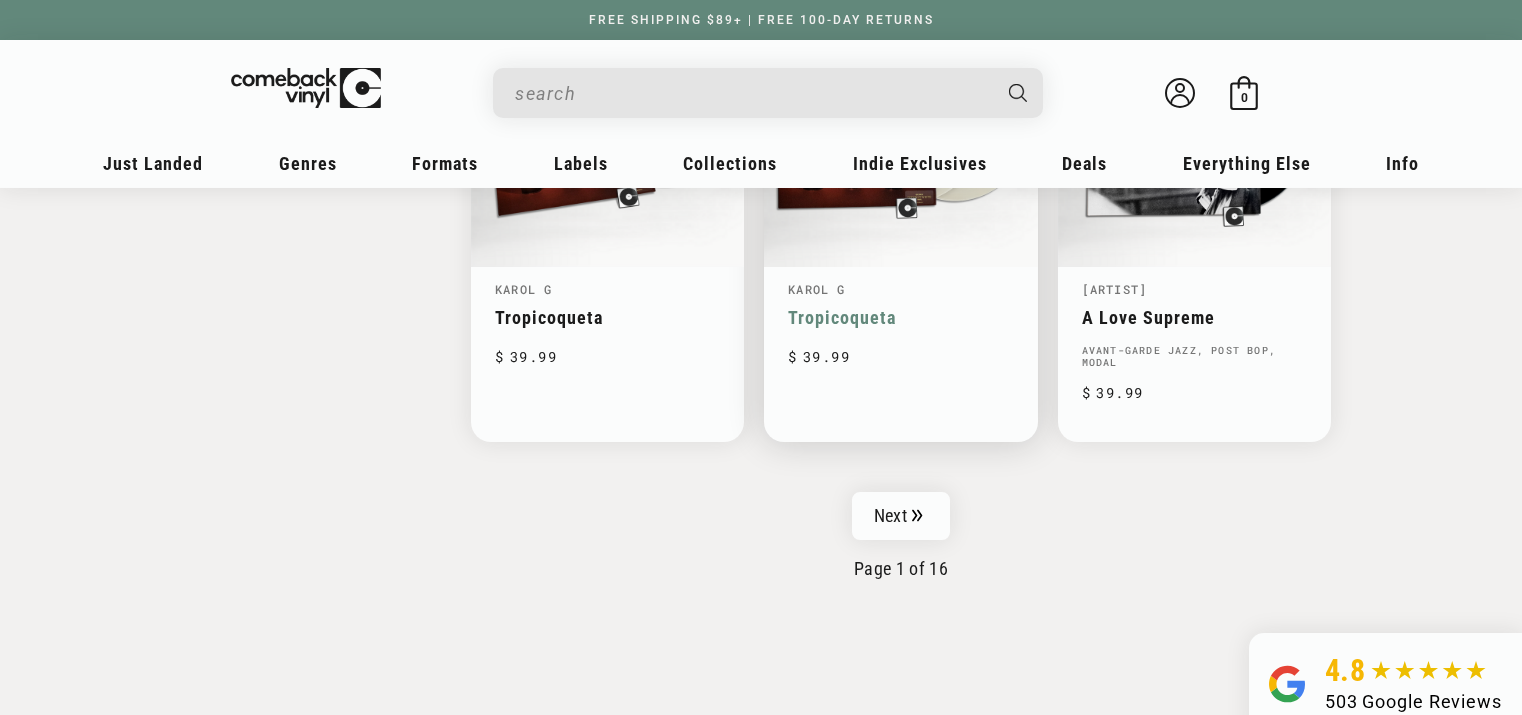 click on "Next" at bounding box center (901, 516) 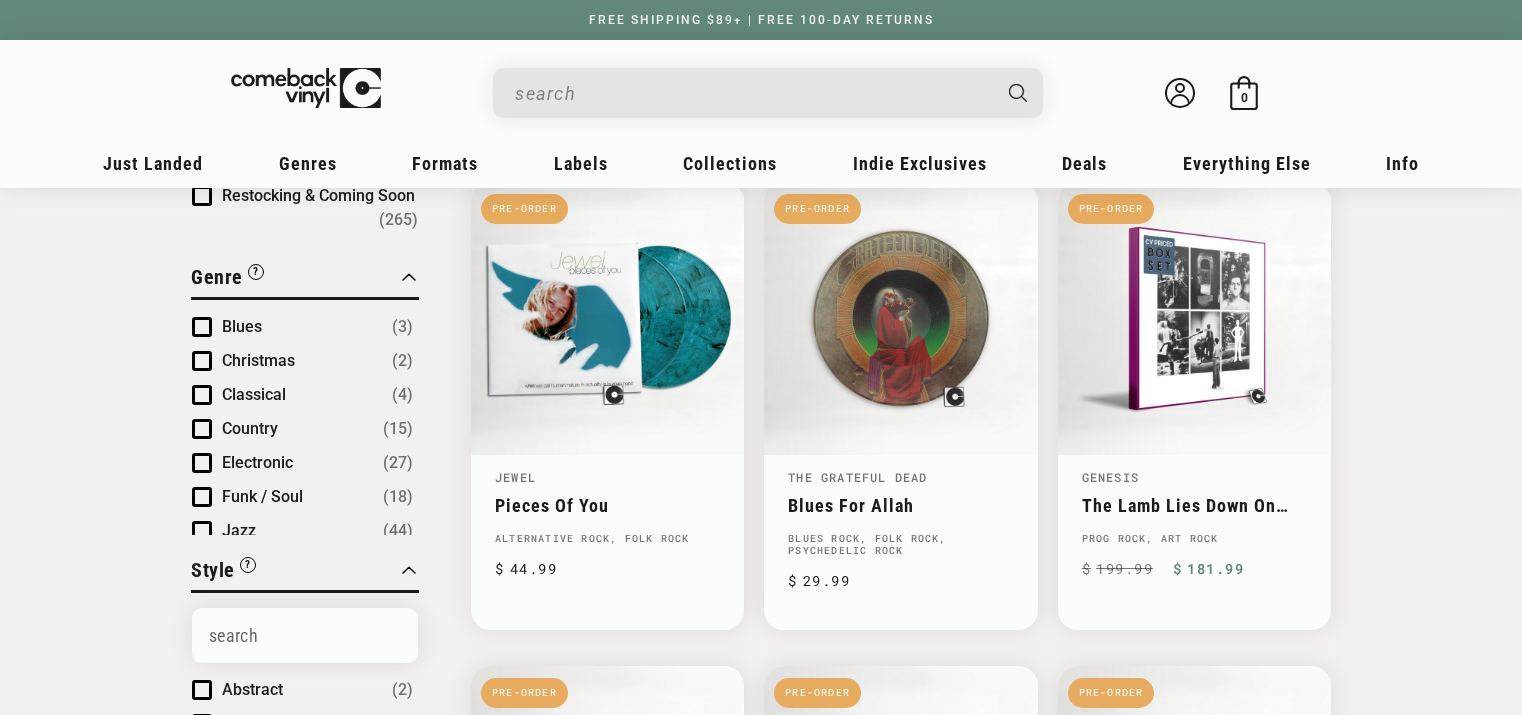 scroll, scrollTop: 0, scrollLeft: 0, axis: both 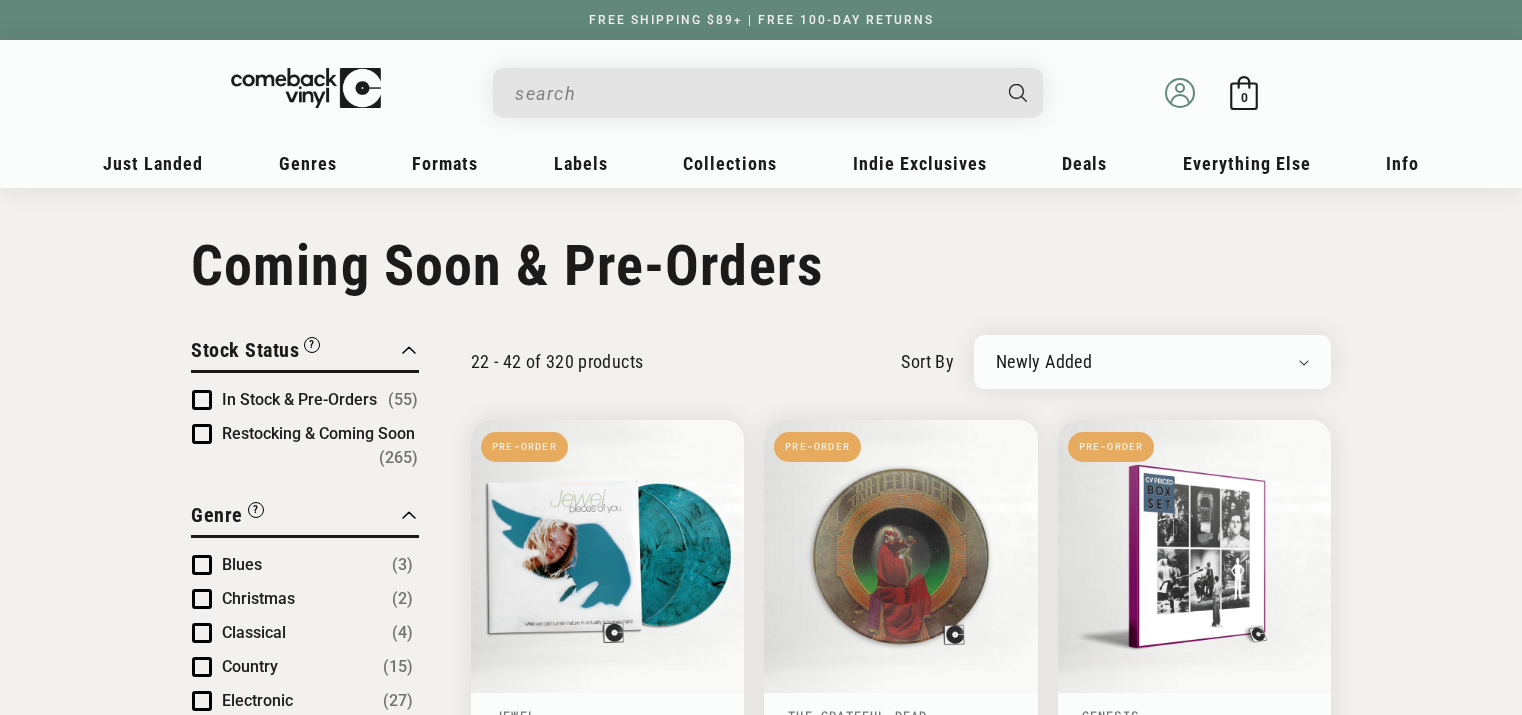 click 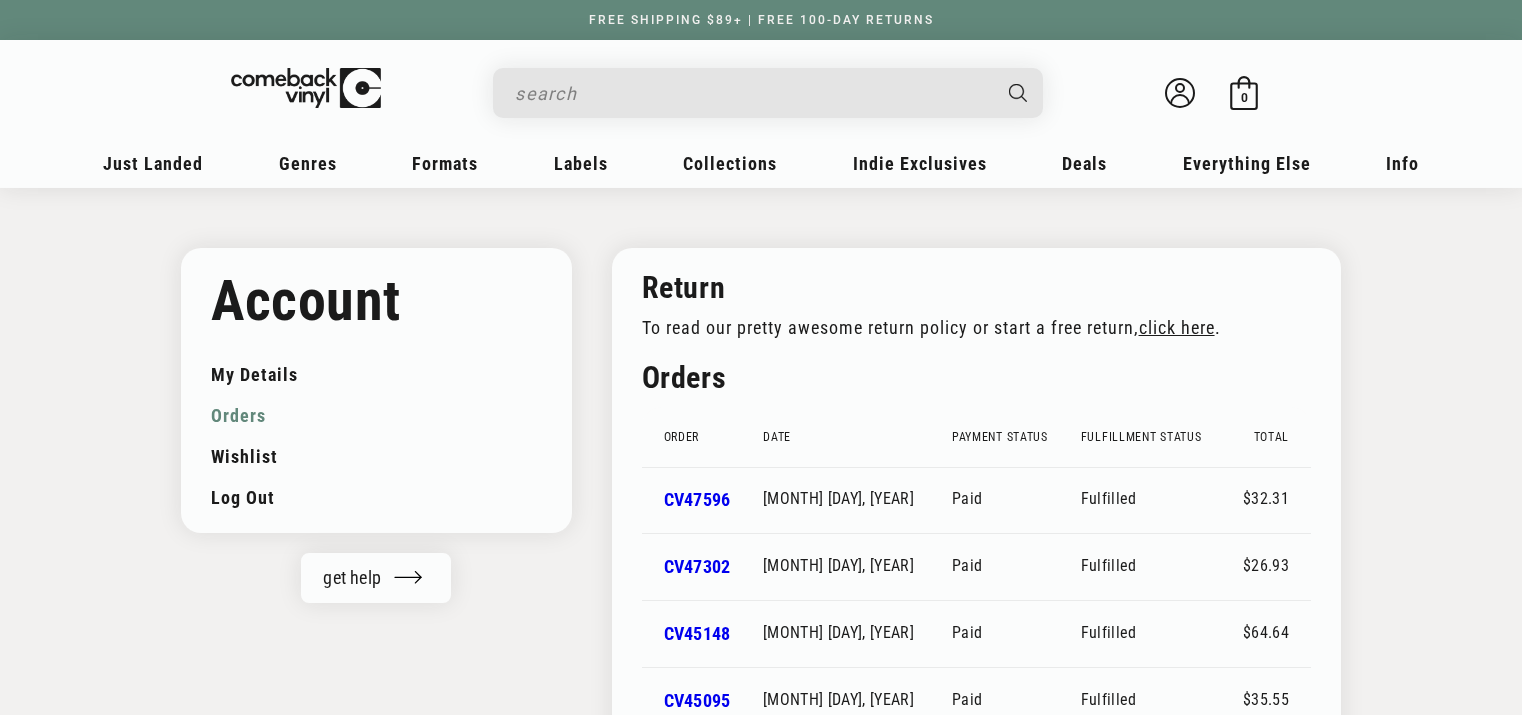 scroll, scrollTop: 0, scrollLeft: 0, axis: both 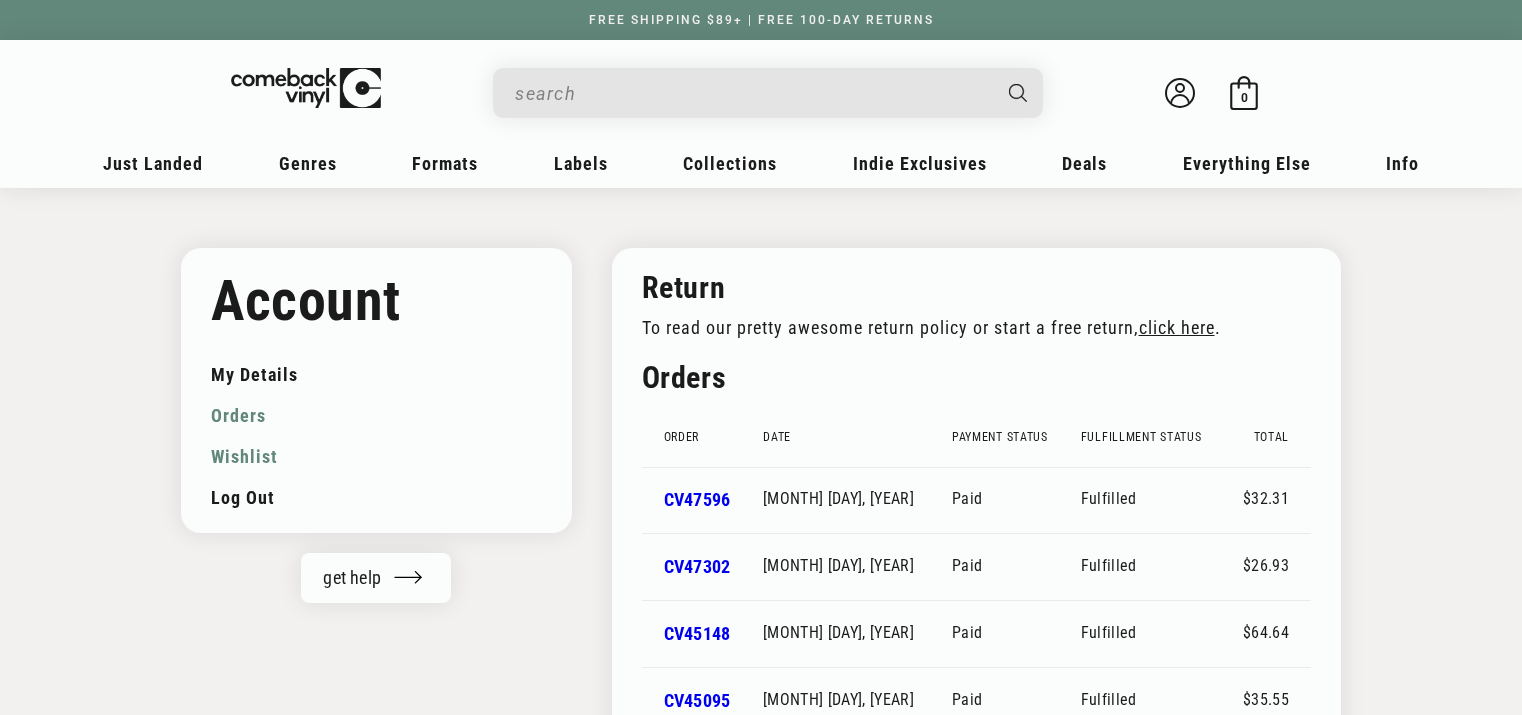 click on "Wishlist" at bounding box center [376, 456] 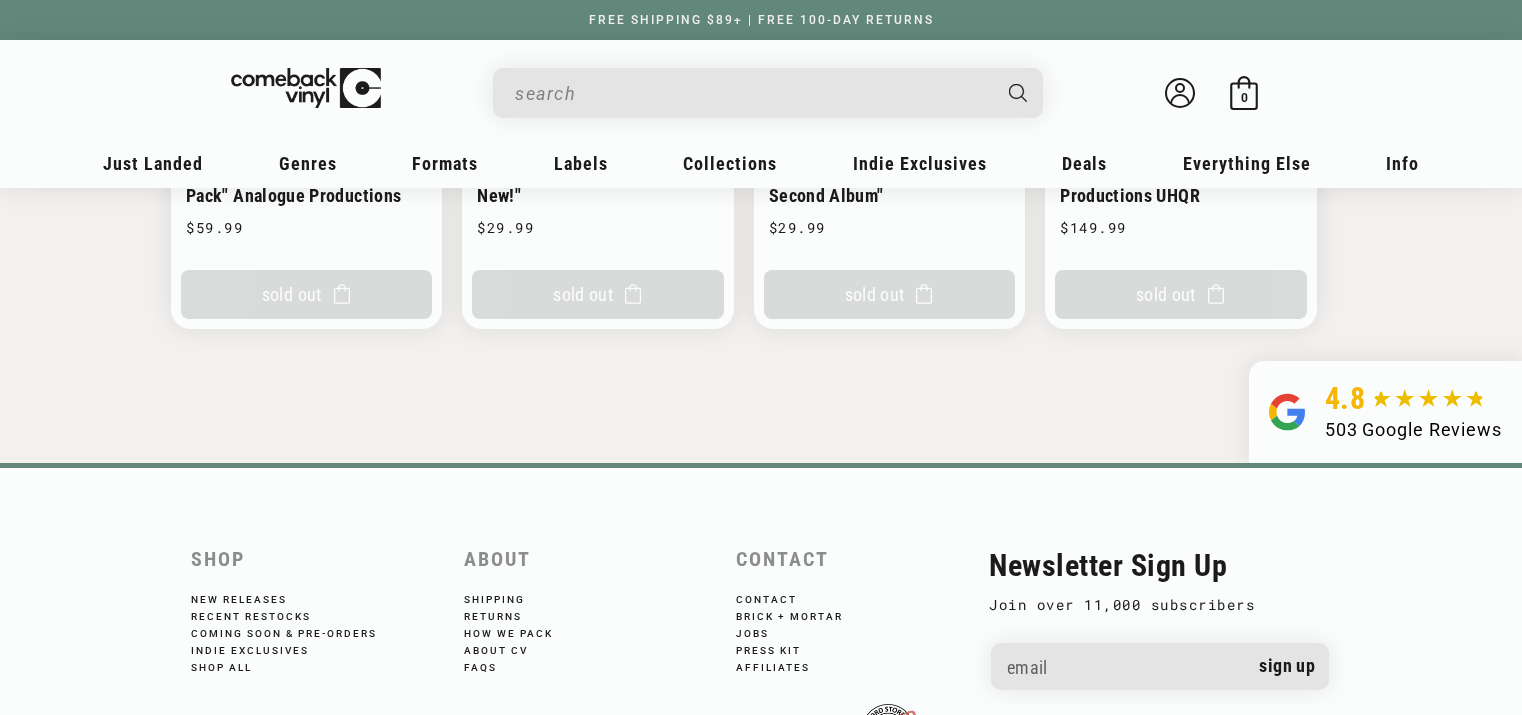scroll, scrollTop: 3099, scrollLeft: 0, axis: vertical 